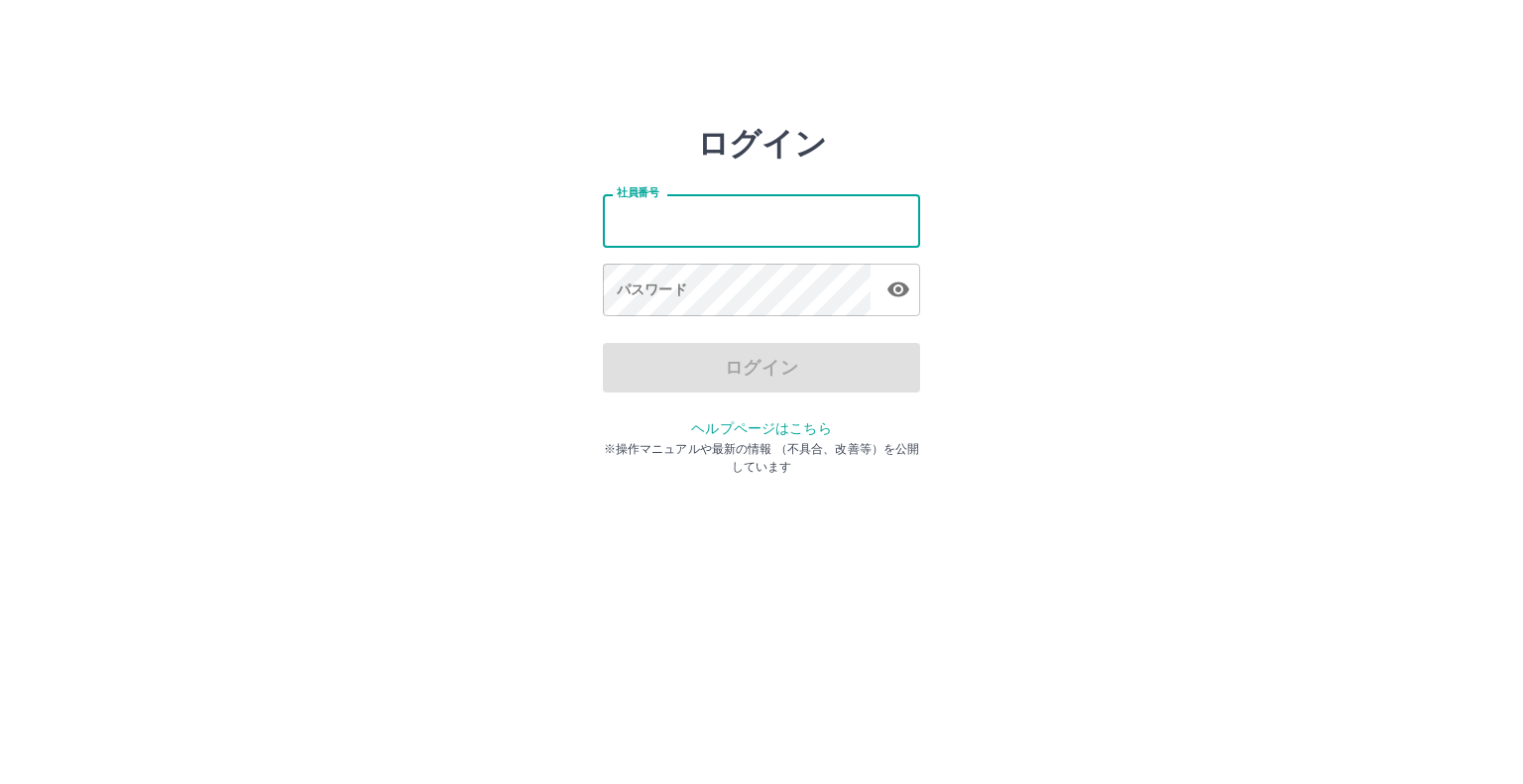 scroll, scrollTop: 0, scrollLeft: 0, axis: both 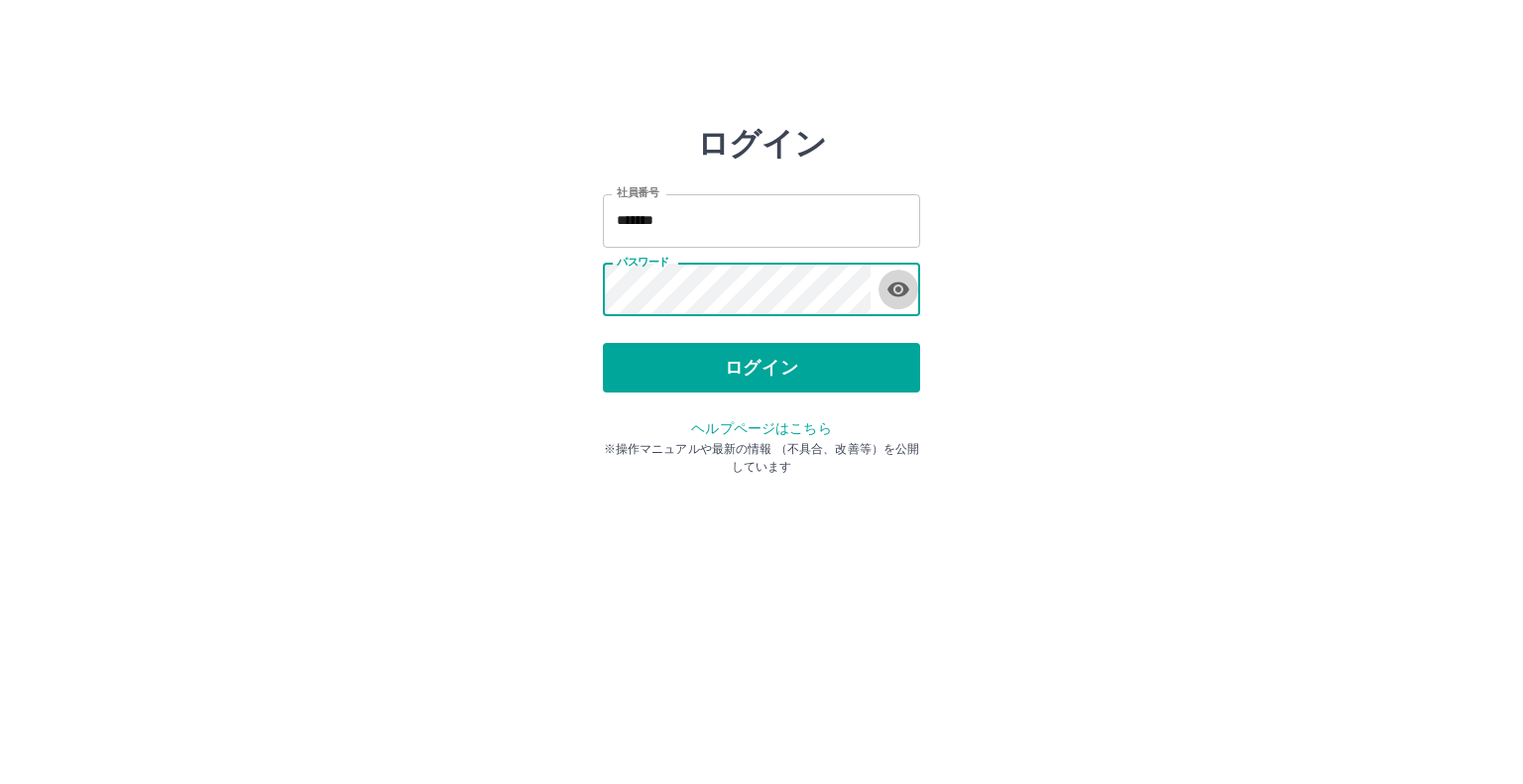 click 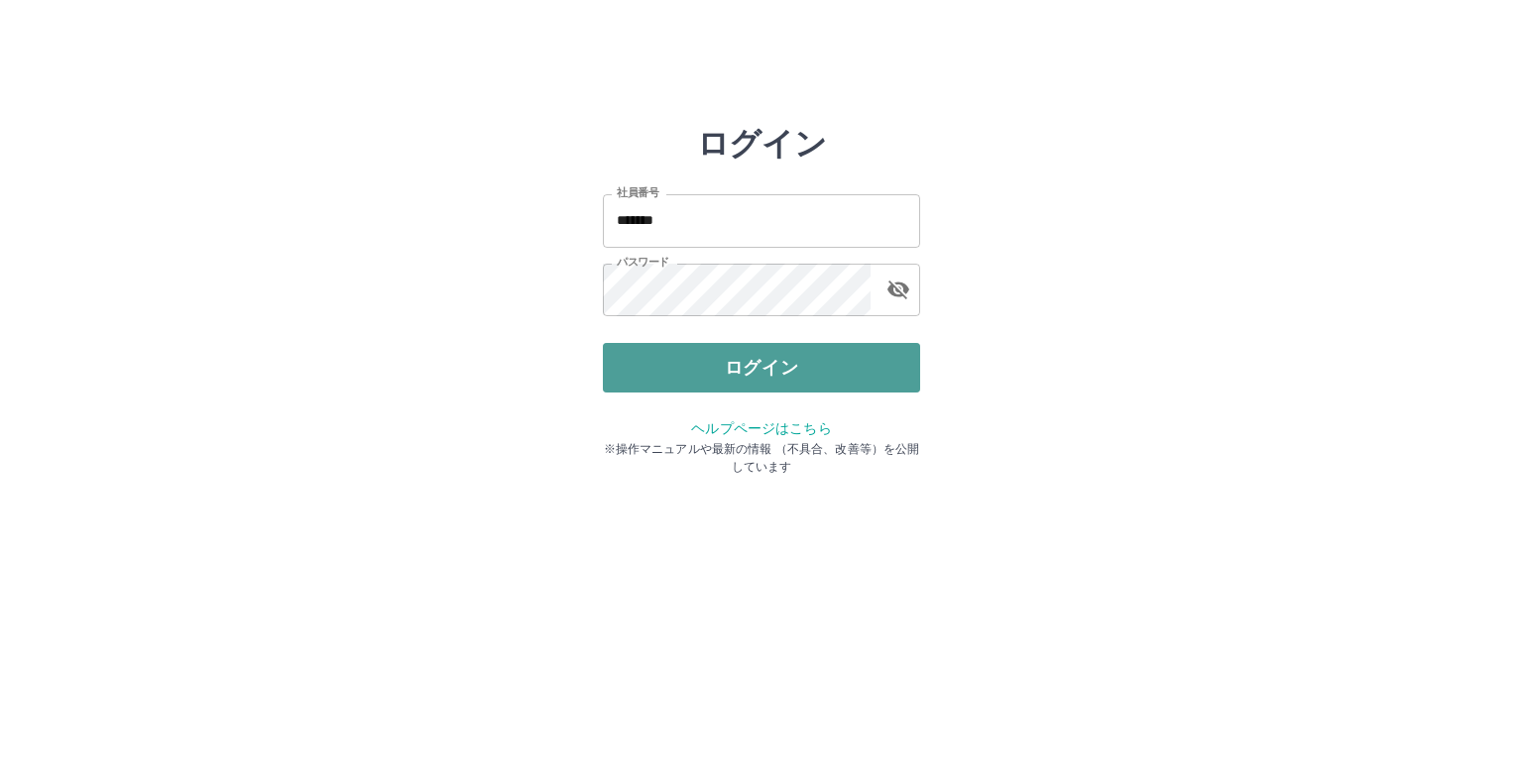 click on "ログイン" at bounding box center [762, 368] 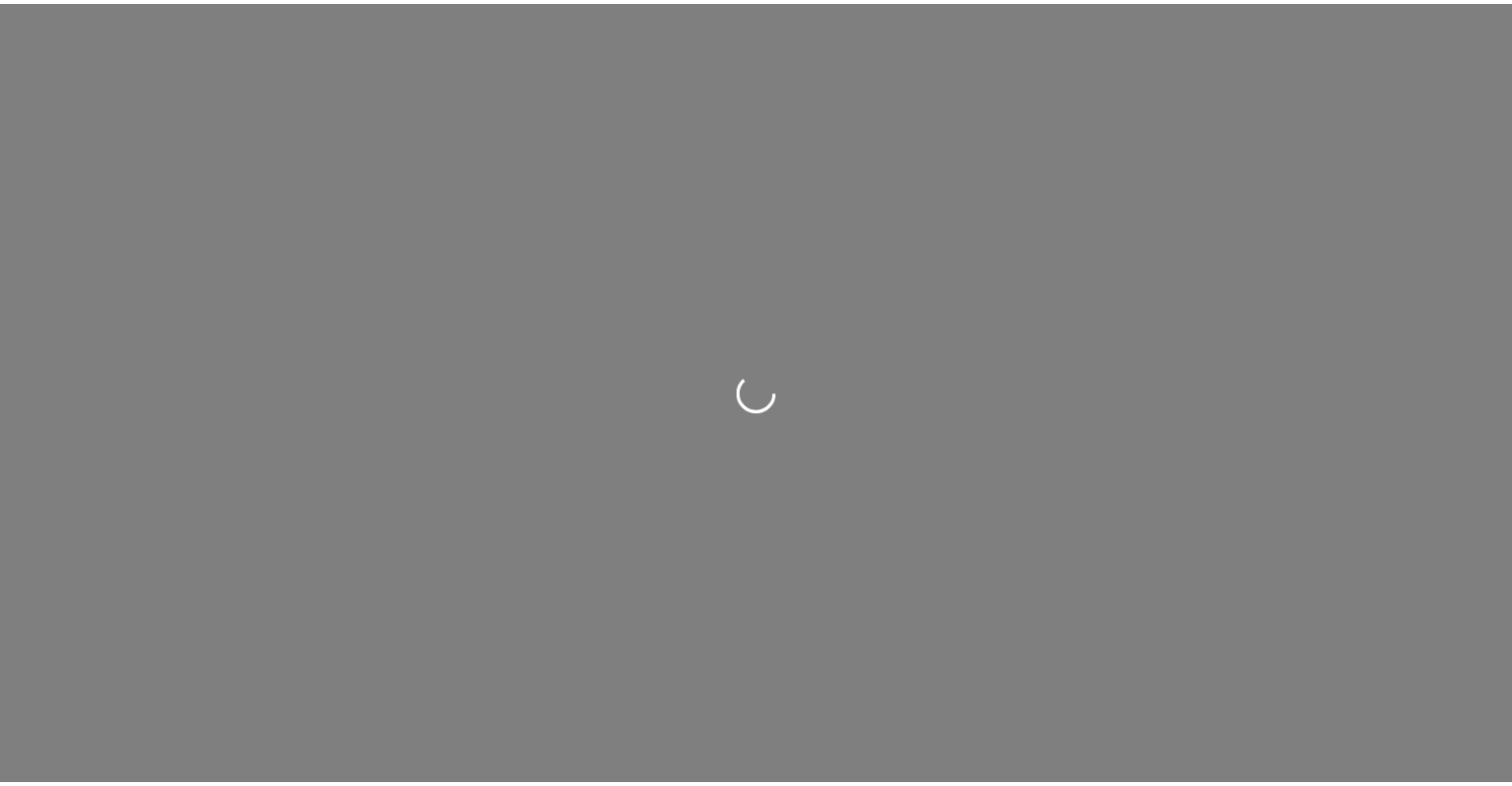 scroll, scrollTop: 0, scrollLeft: 0, axis: both 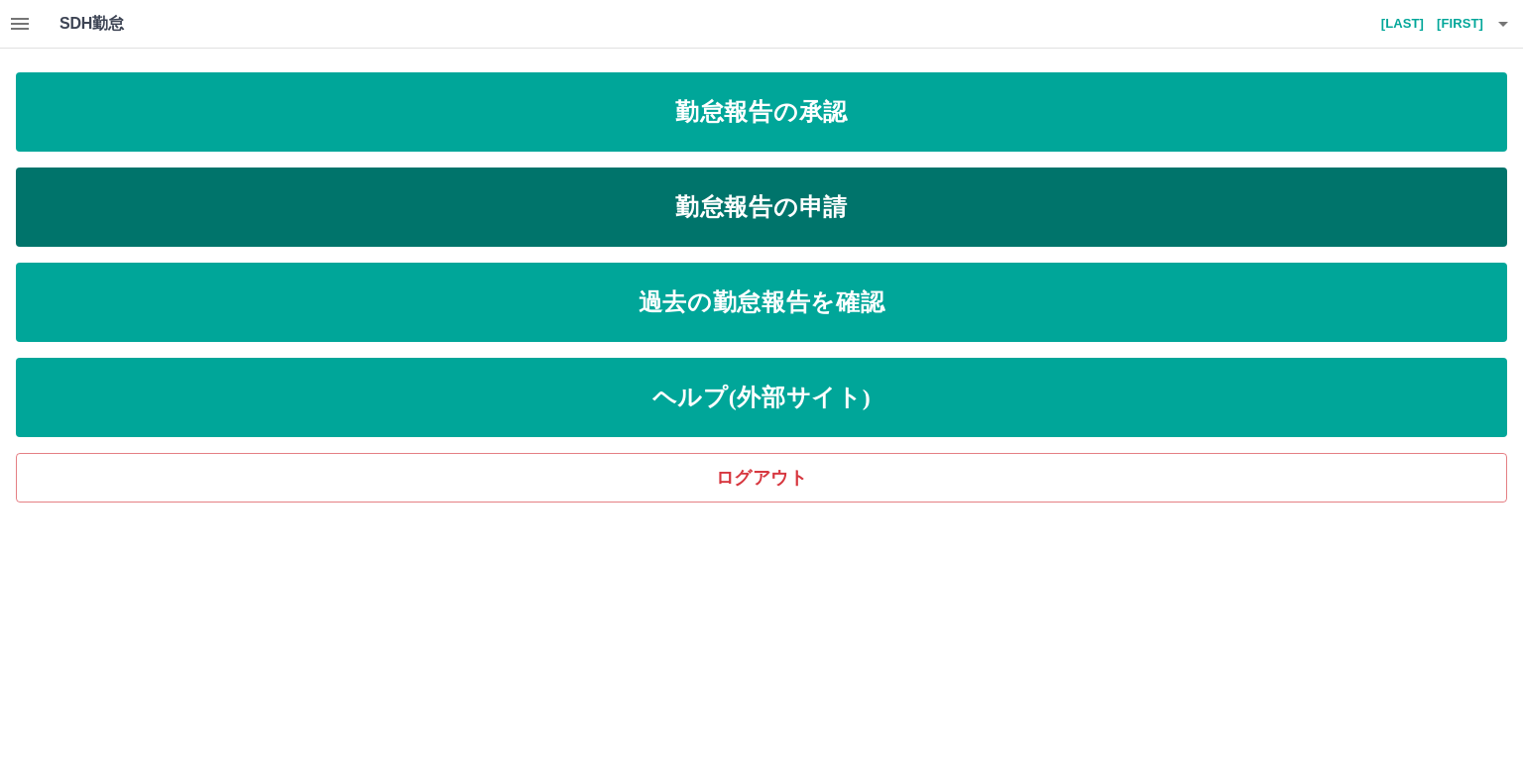 click on "勤怠報告の申請" at bounding box center [762, 207] 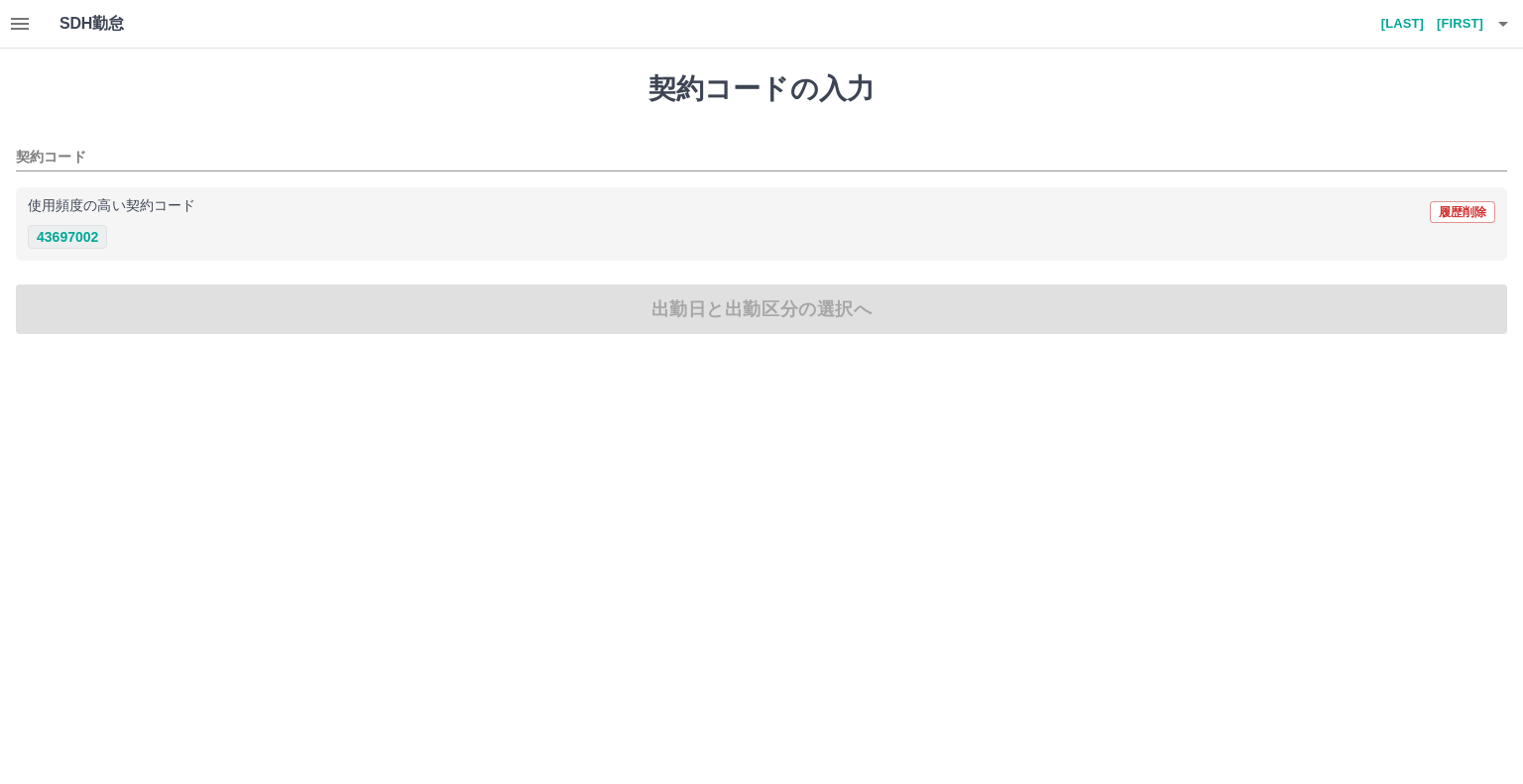click on "43697002" at bounding box center (67, 237) 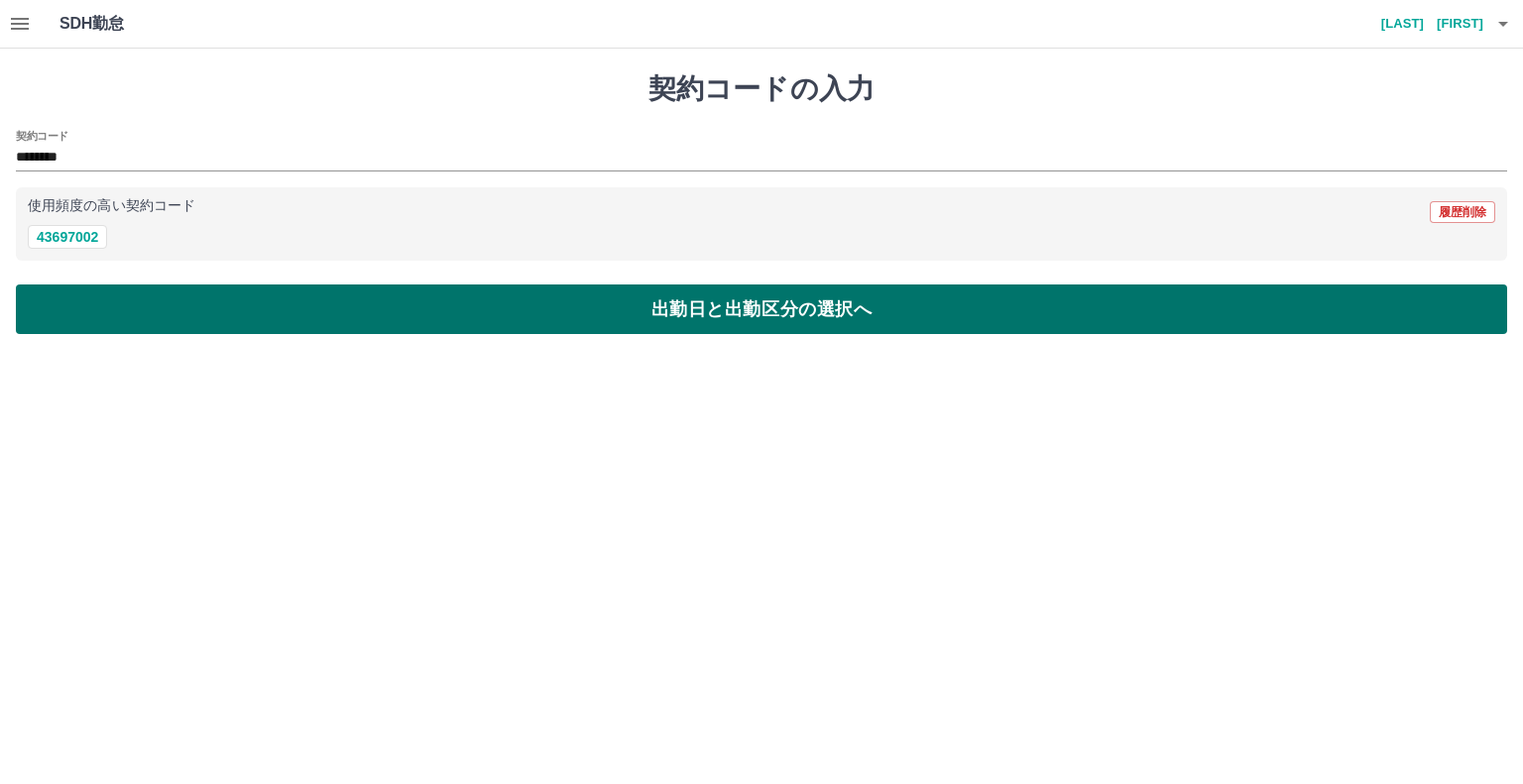 click on "出勤日と出勤区分の選択へ" at bounding box center [762, 309] 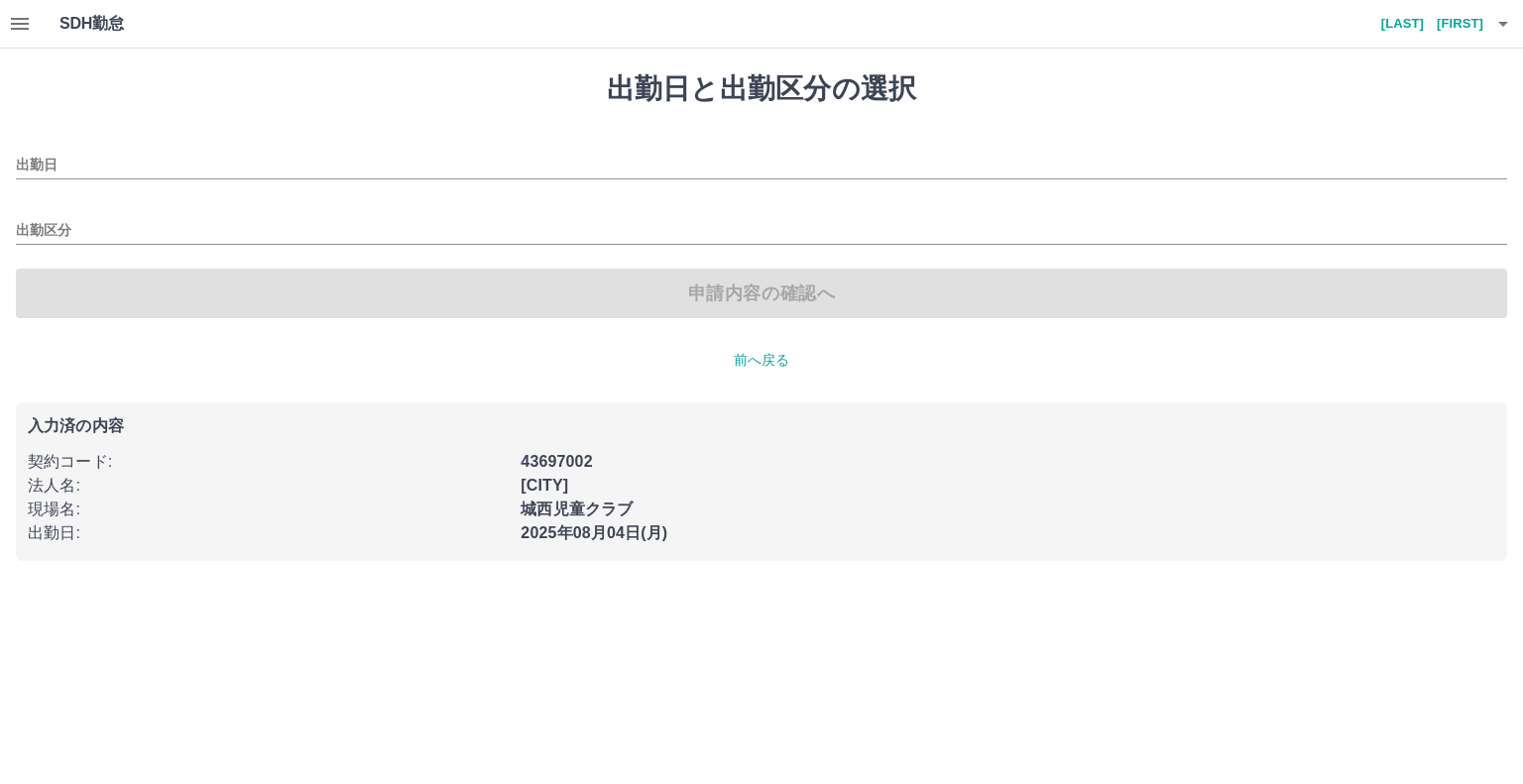 type on "**********" 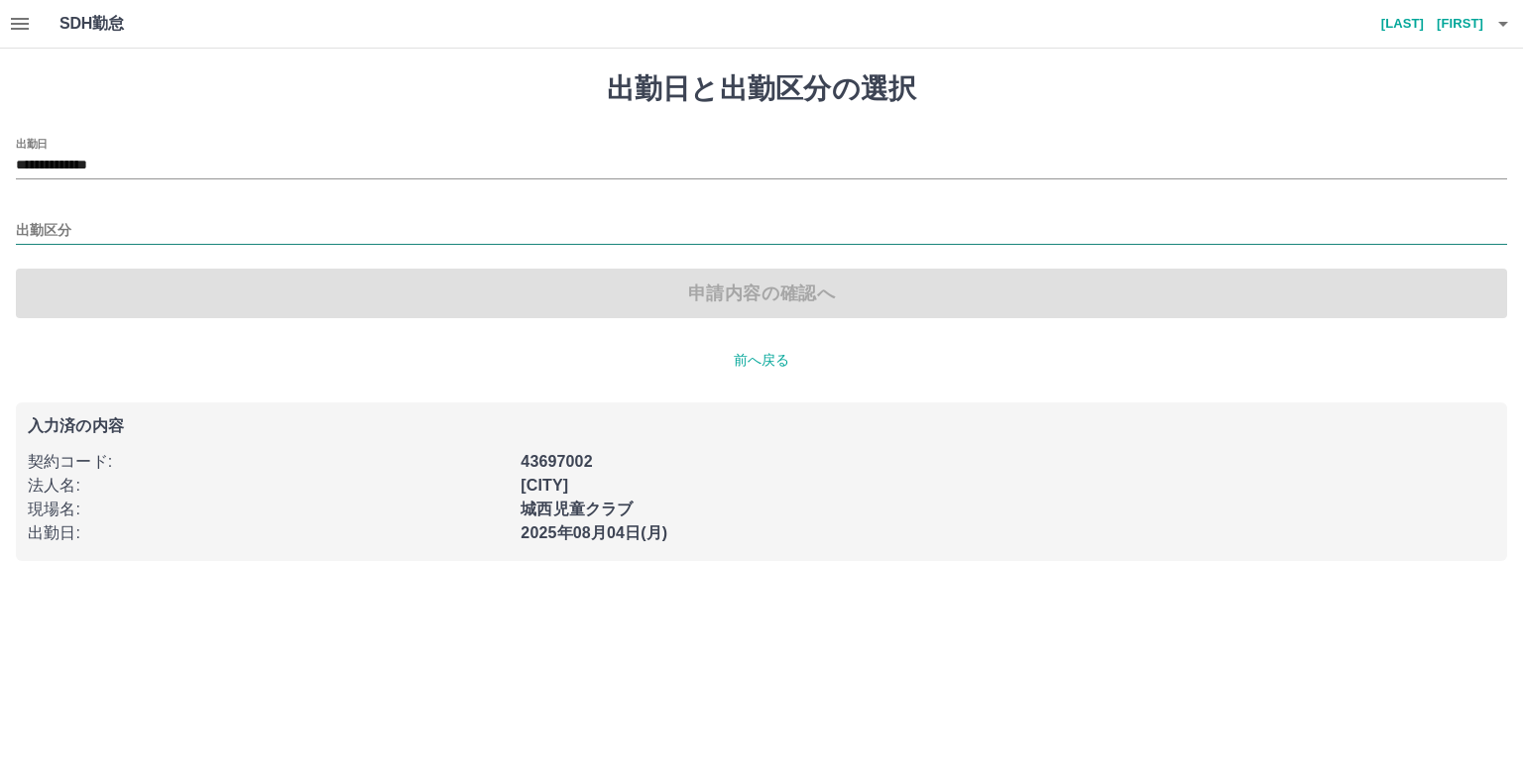 click on "出勤区分" at bounding box center [762, 231] 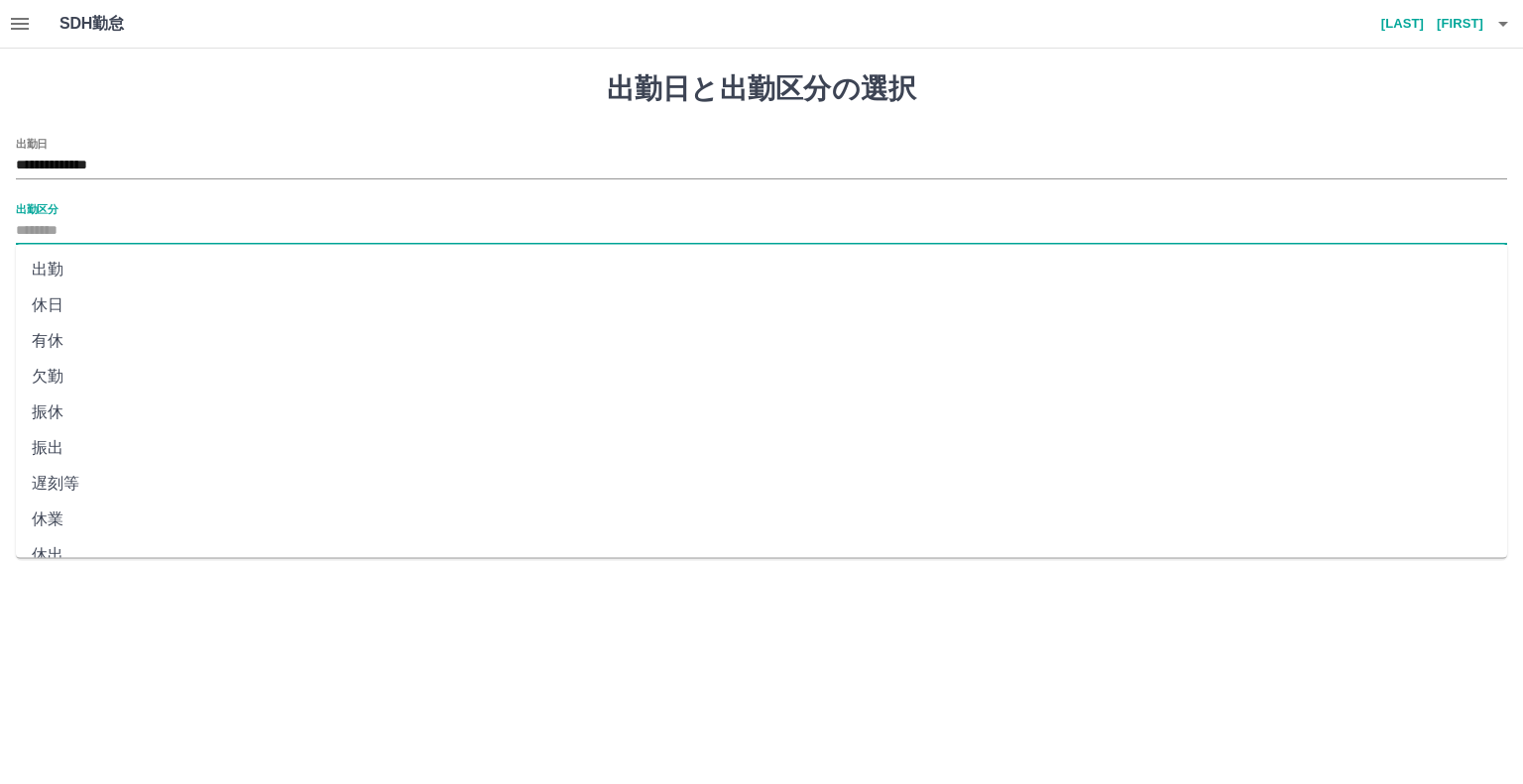 click on "出勤" at bounding box center (762, 270) 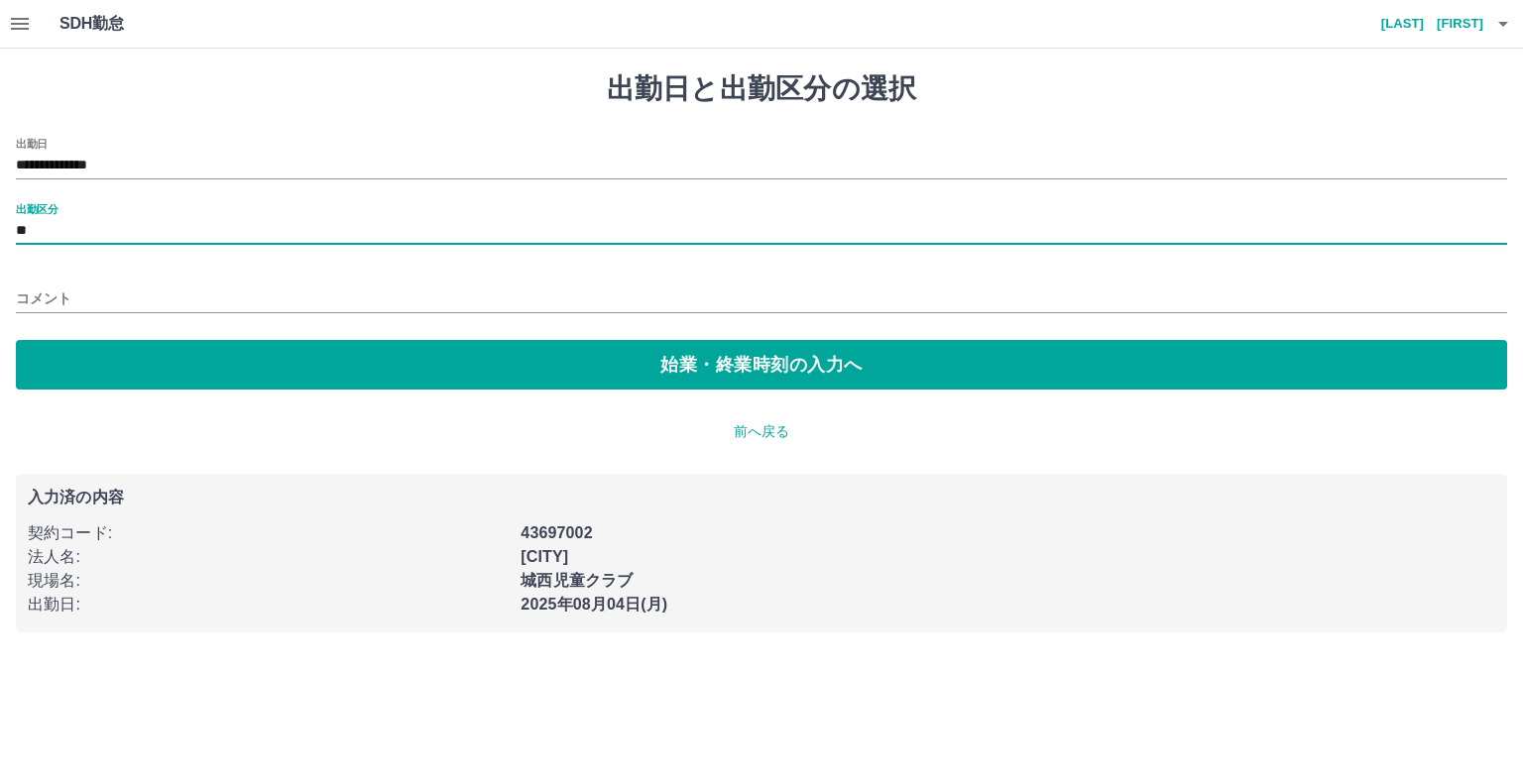click on "コメント" at bounding box center [762, 298] 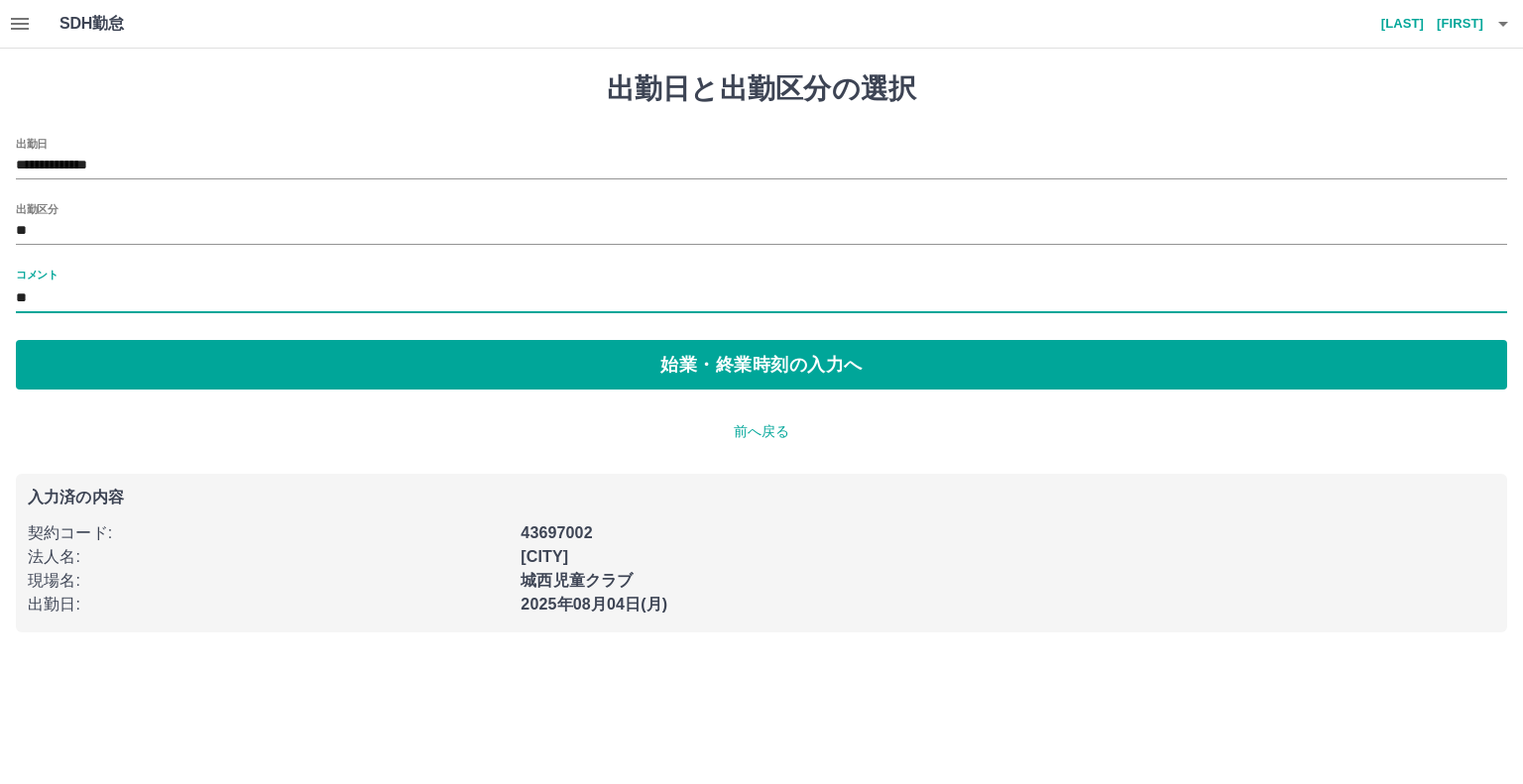 type on "*" 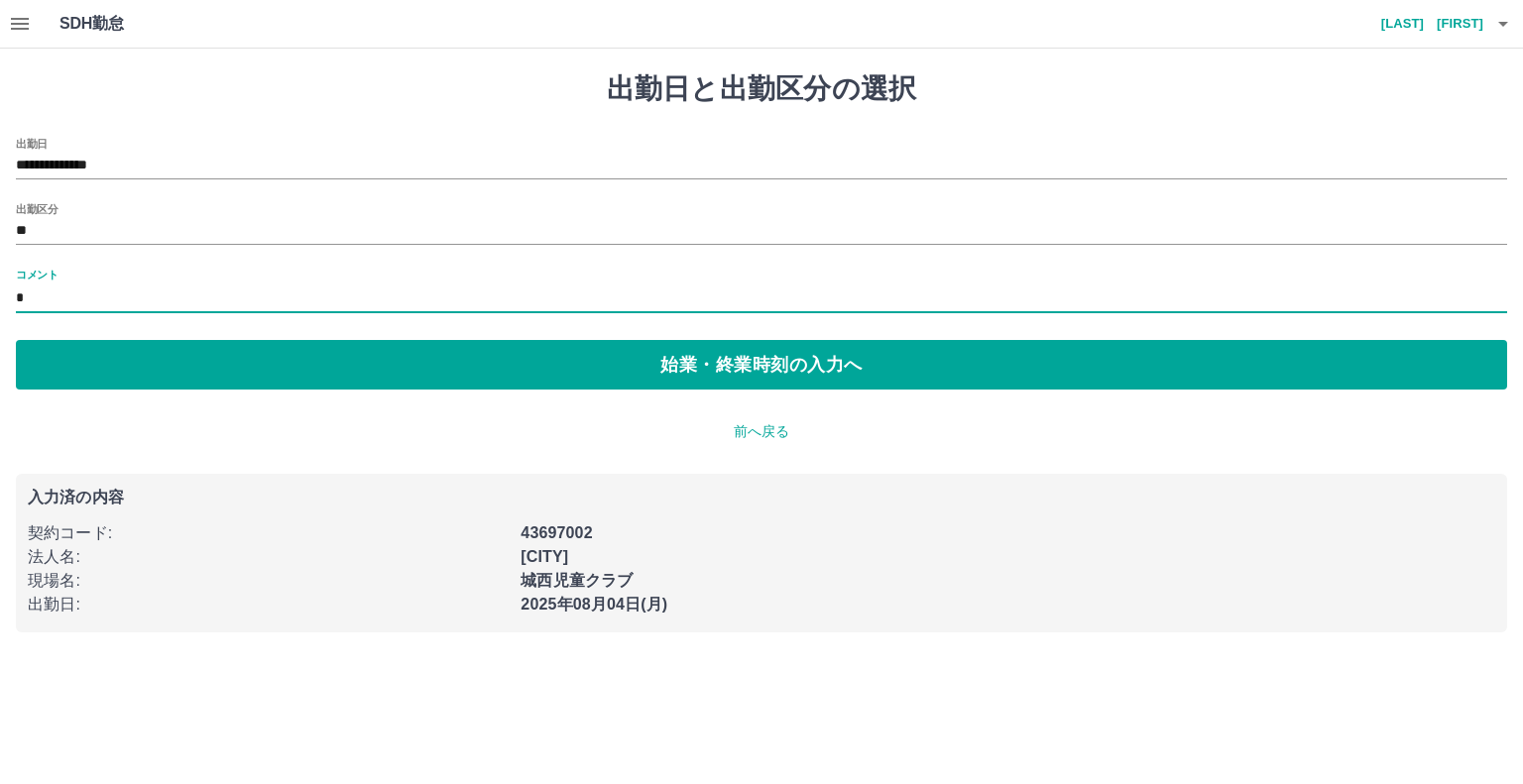type 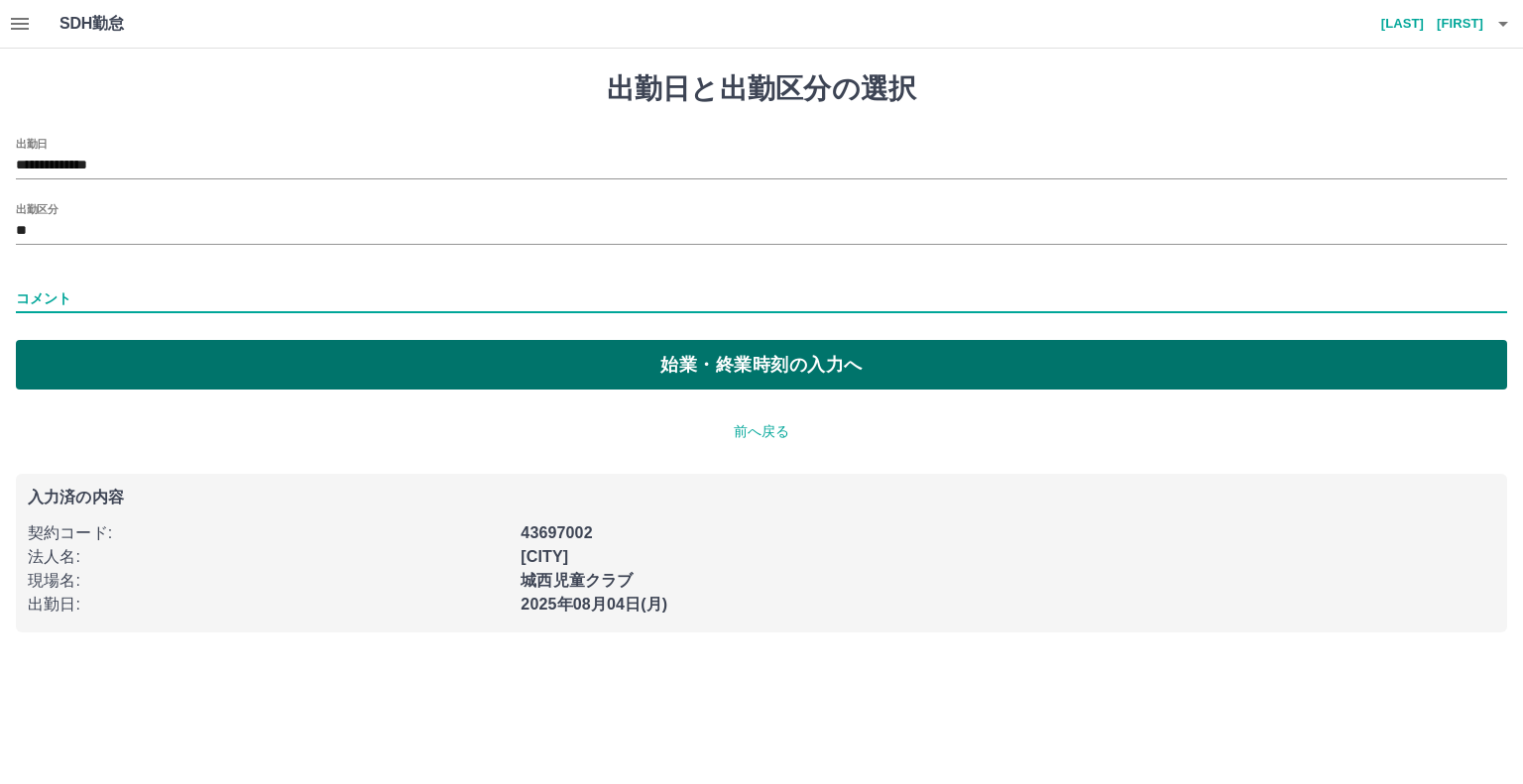click on "始業・終業時刻の入力へ" at bounding box center (762, 365) 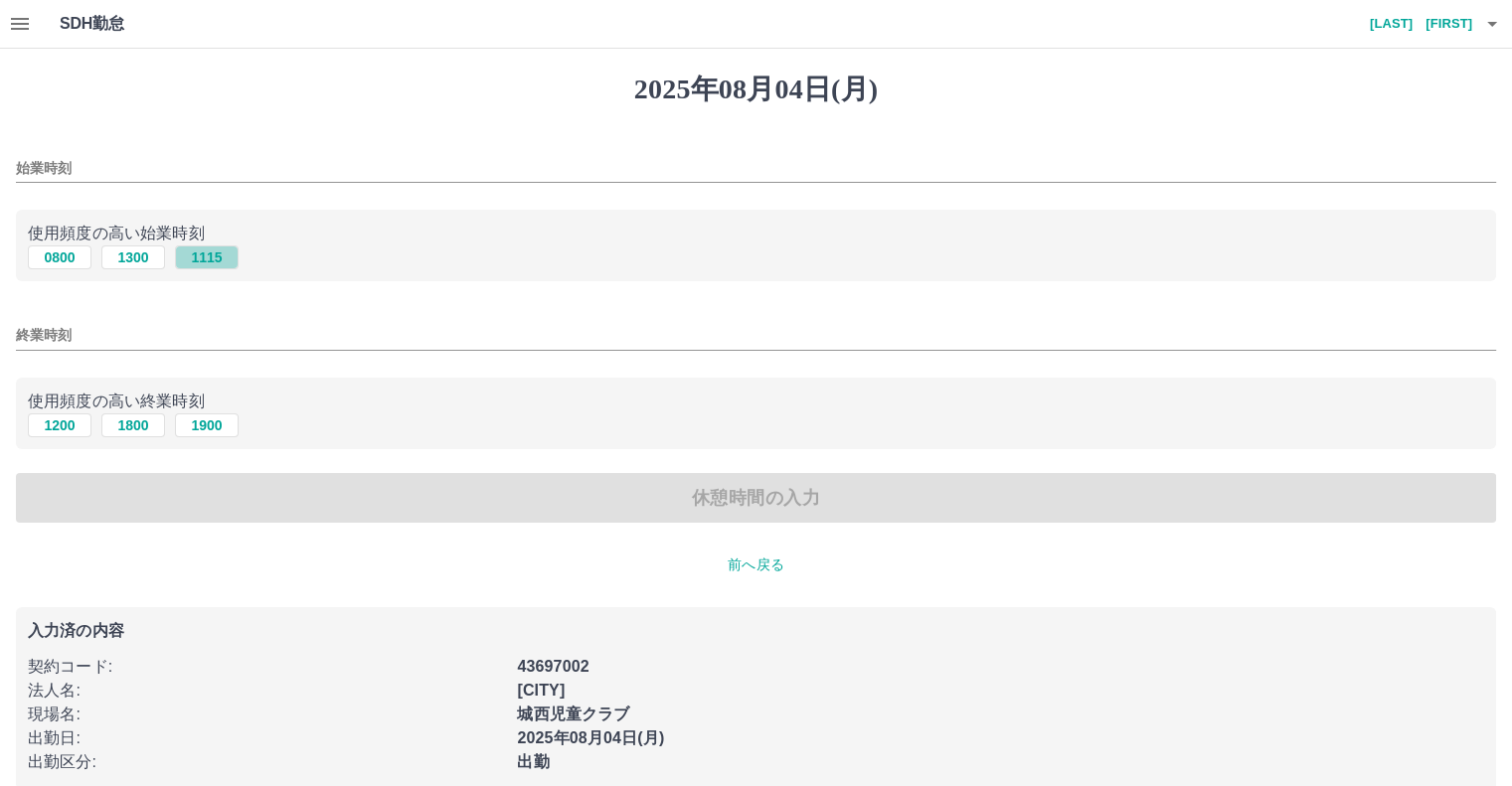 click on "1115" at bounding box center (207, 257) 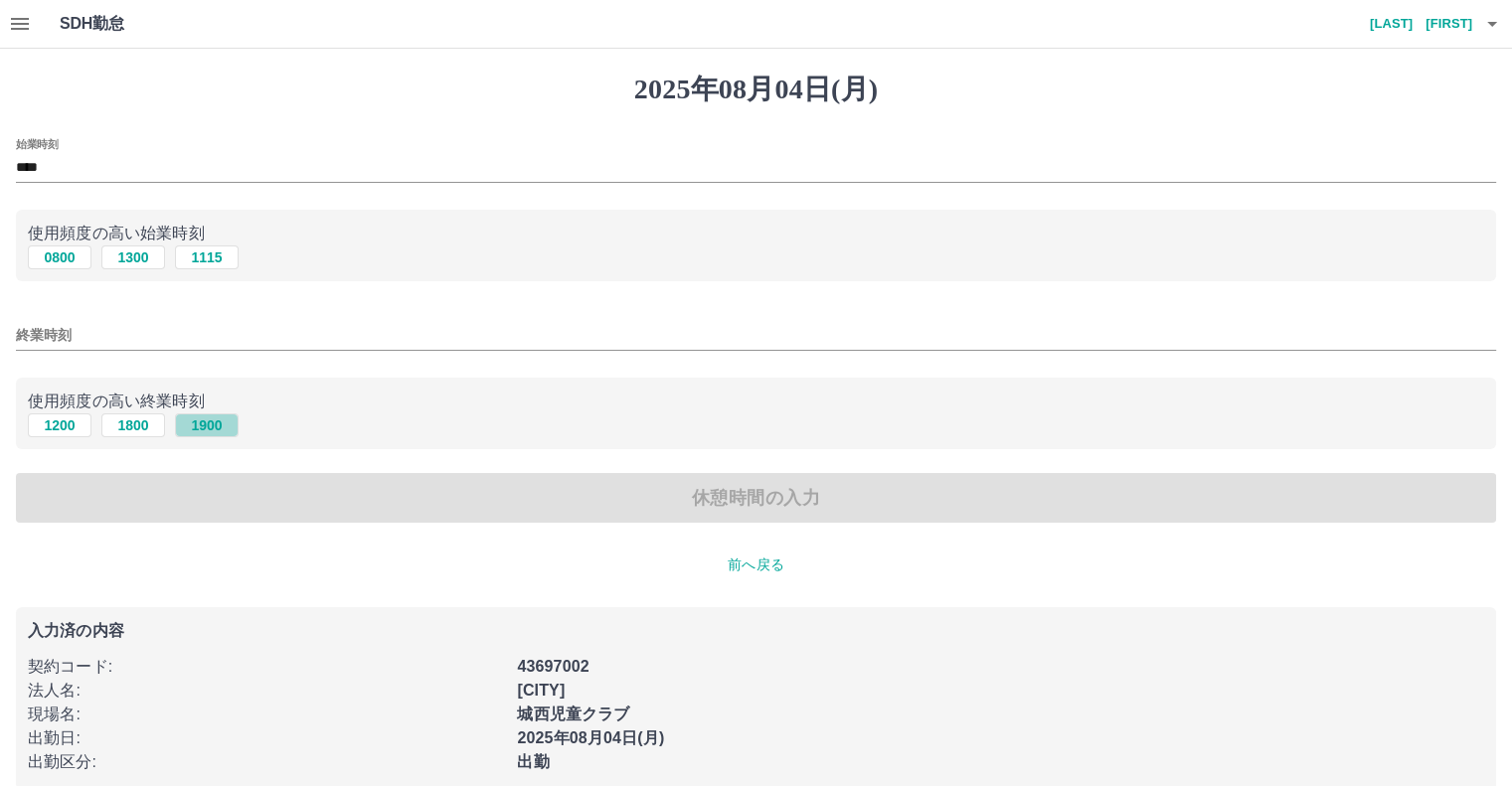 click on "1900" at bounding box center [207, 425] 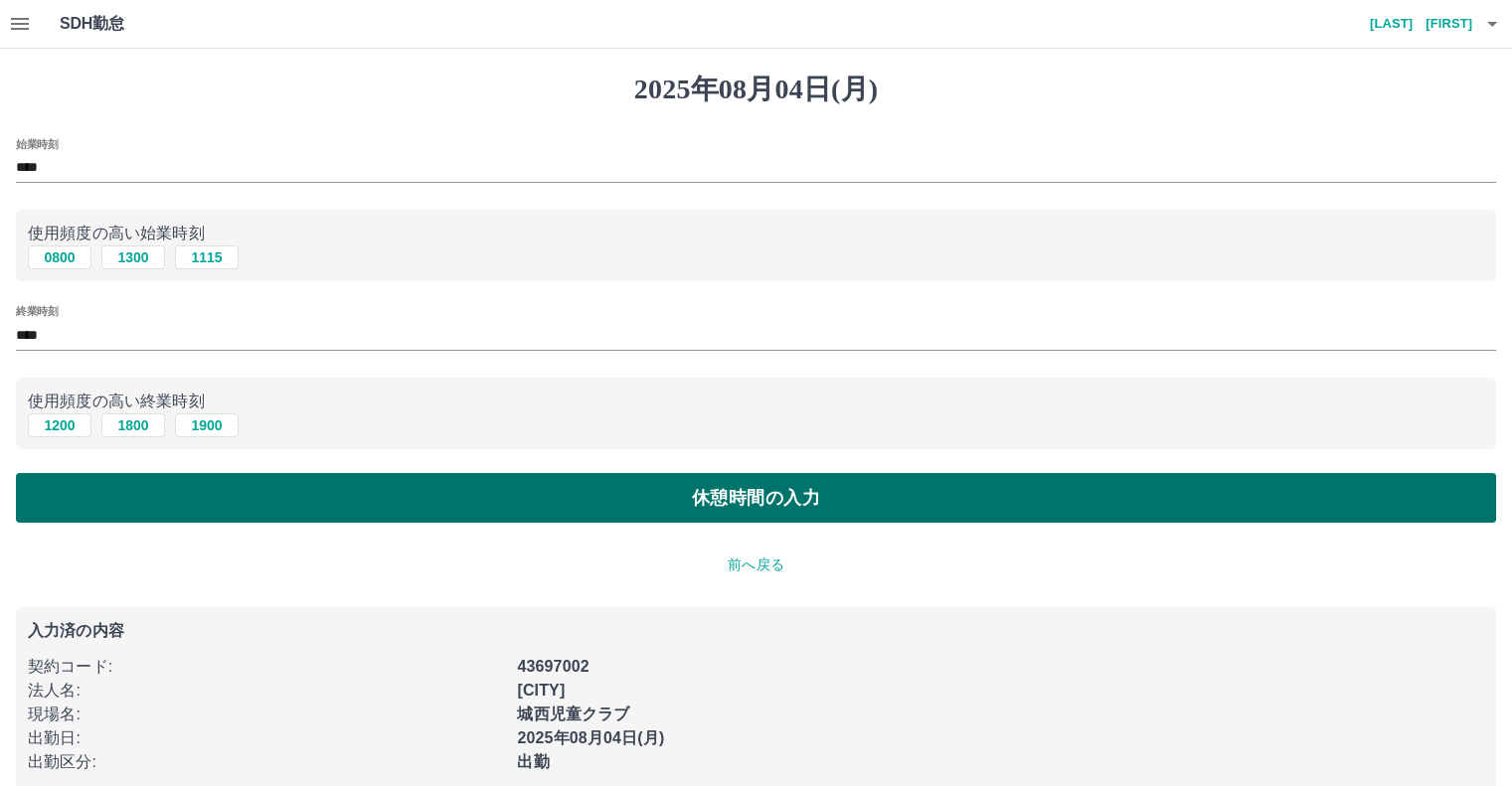 click on "休憩時間の入力" at bounding box center (756, 498) 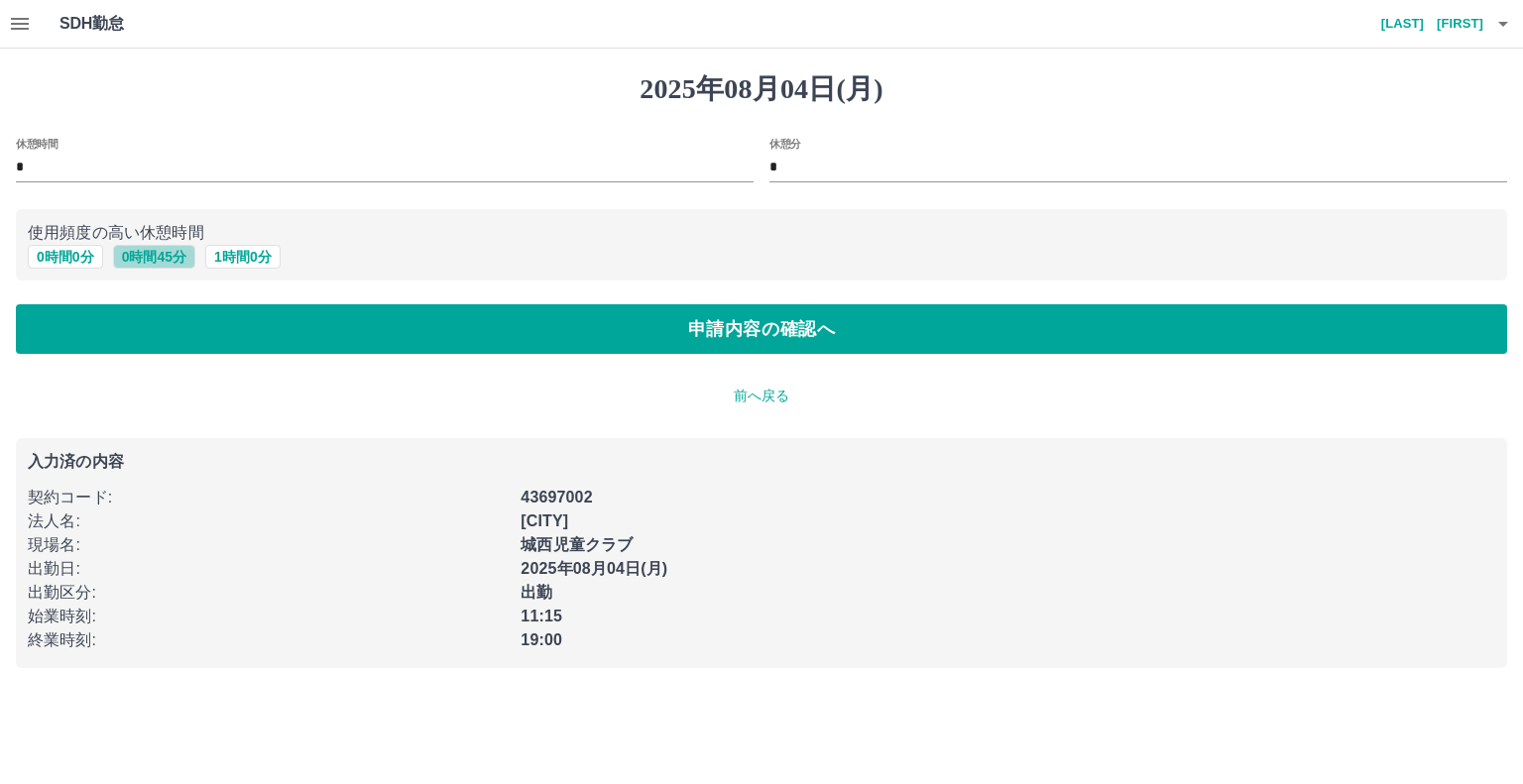 click on "0 時間 45 分" at bounding box center (154, 257) 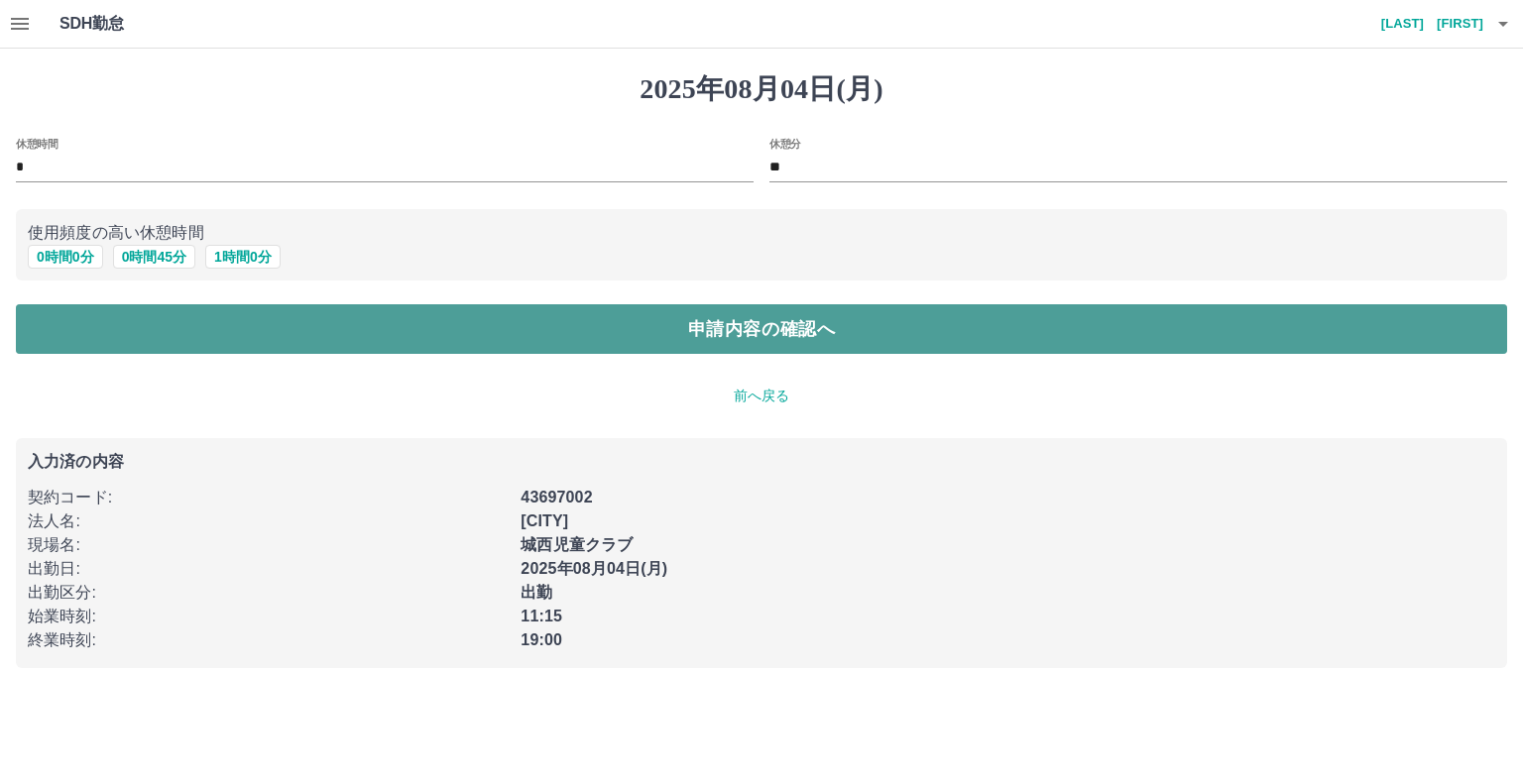 click on "申請内容の確認へ" at bounding box center [762, 329] 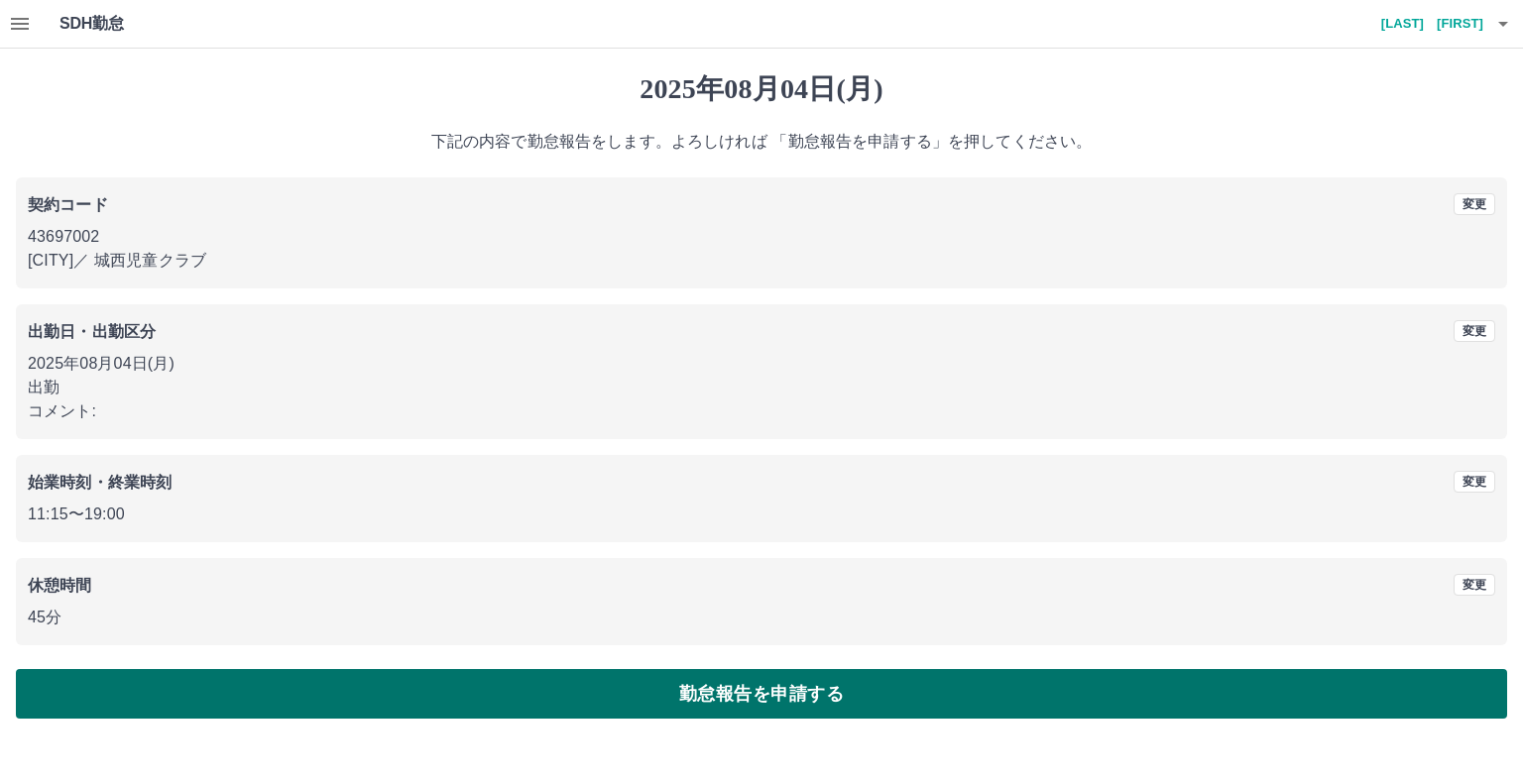 click on "勤怠報告を申請する" at bounding box center (762, 694) 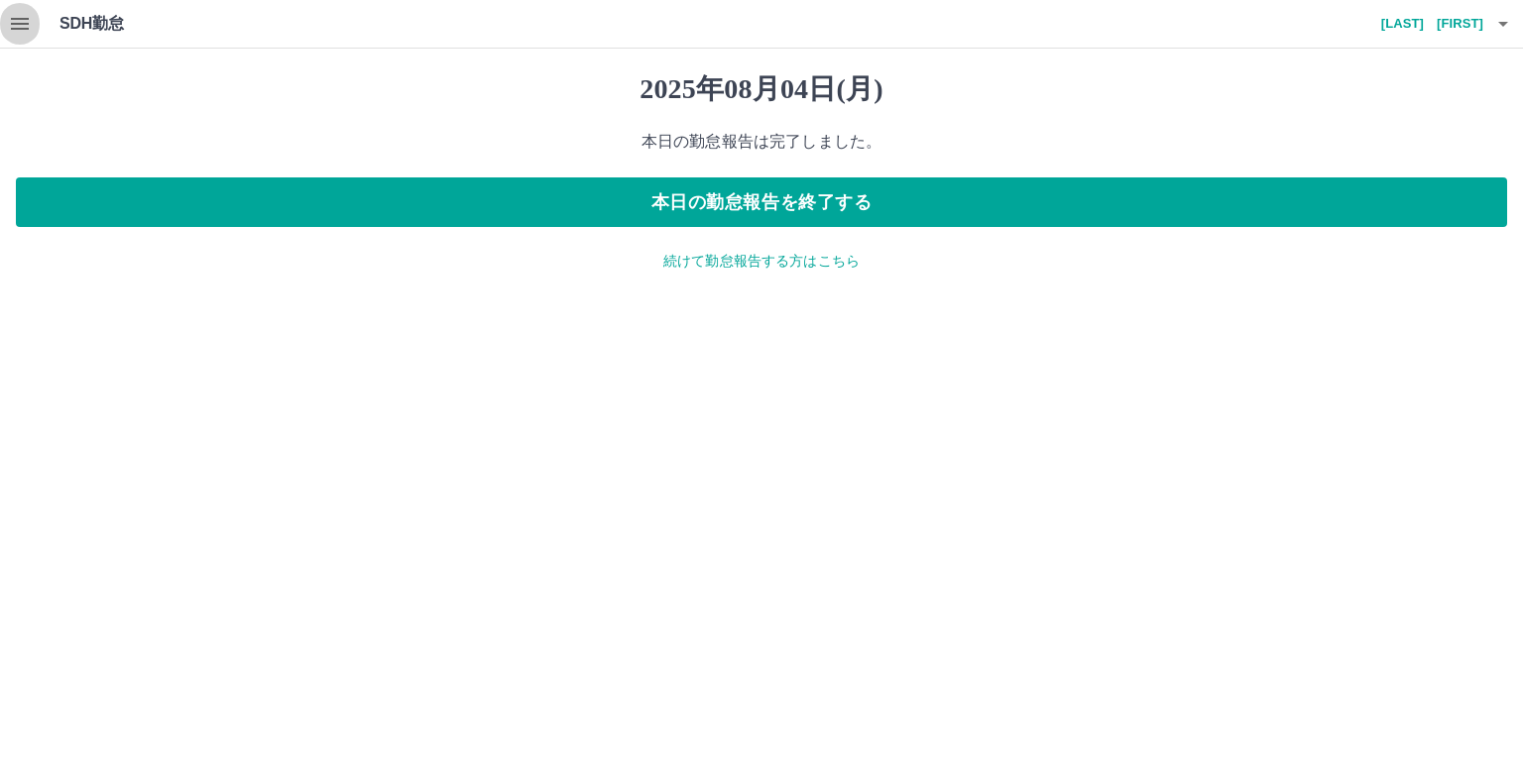 click 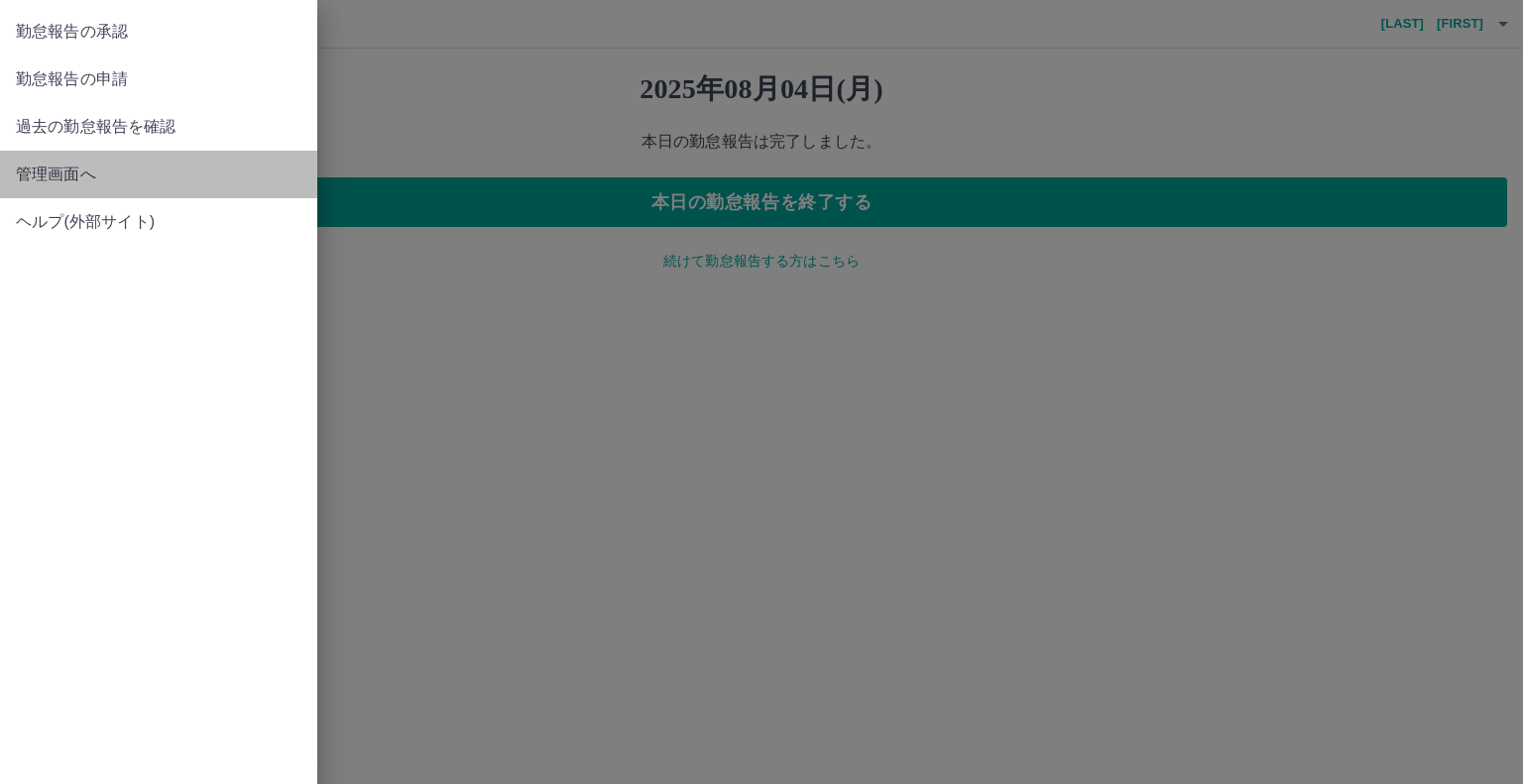 click on "管理画面へ" at bounding box center (159, 174) 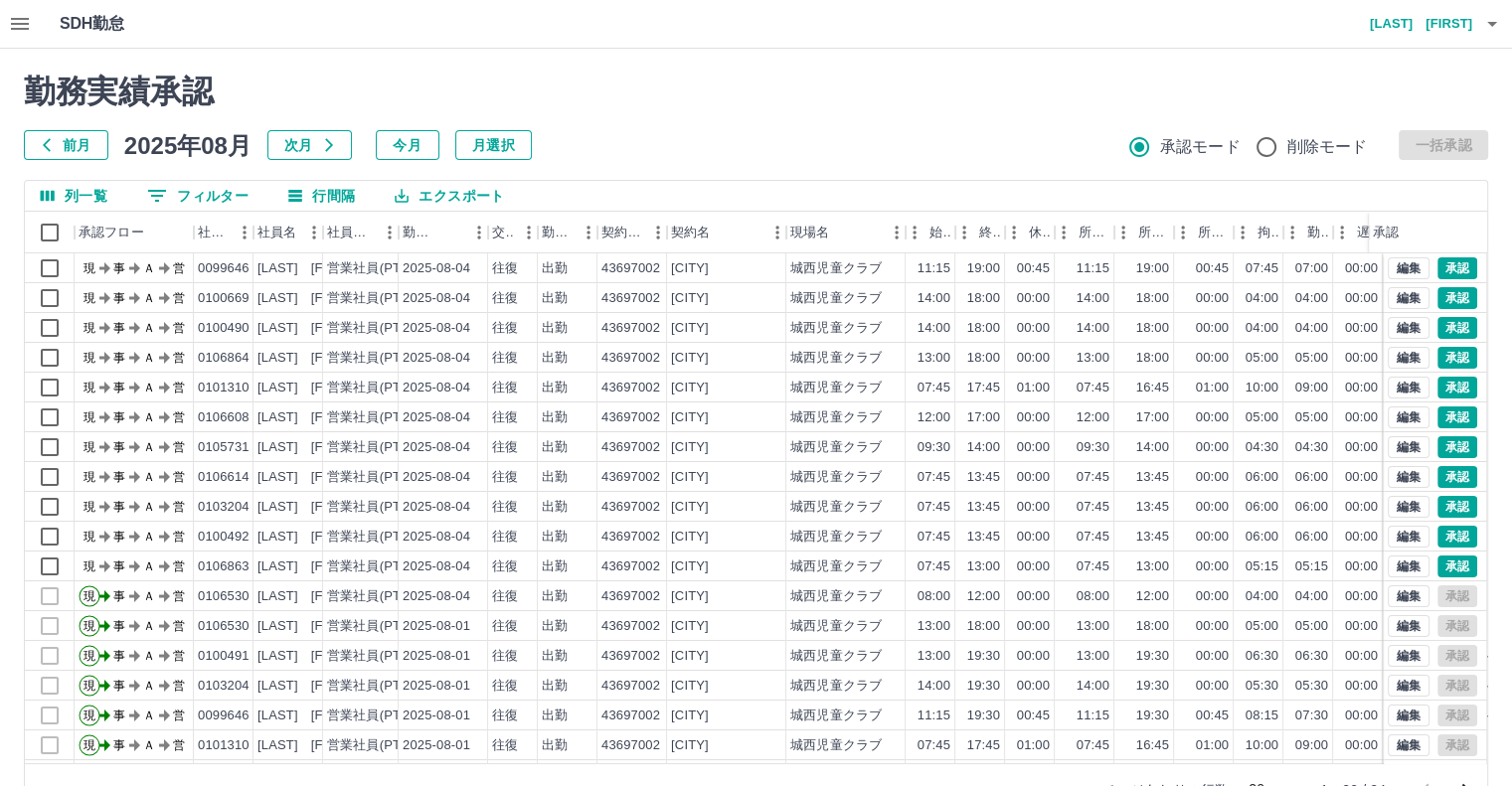 click on "SDH勤怠 [LAST]　[FIRST]" at bounding box center [756, 24] 